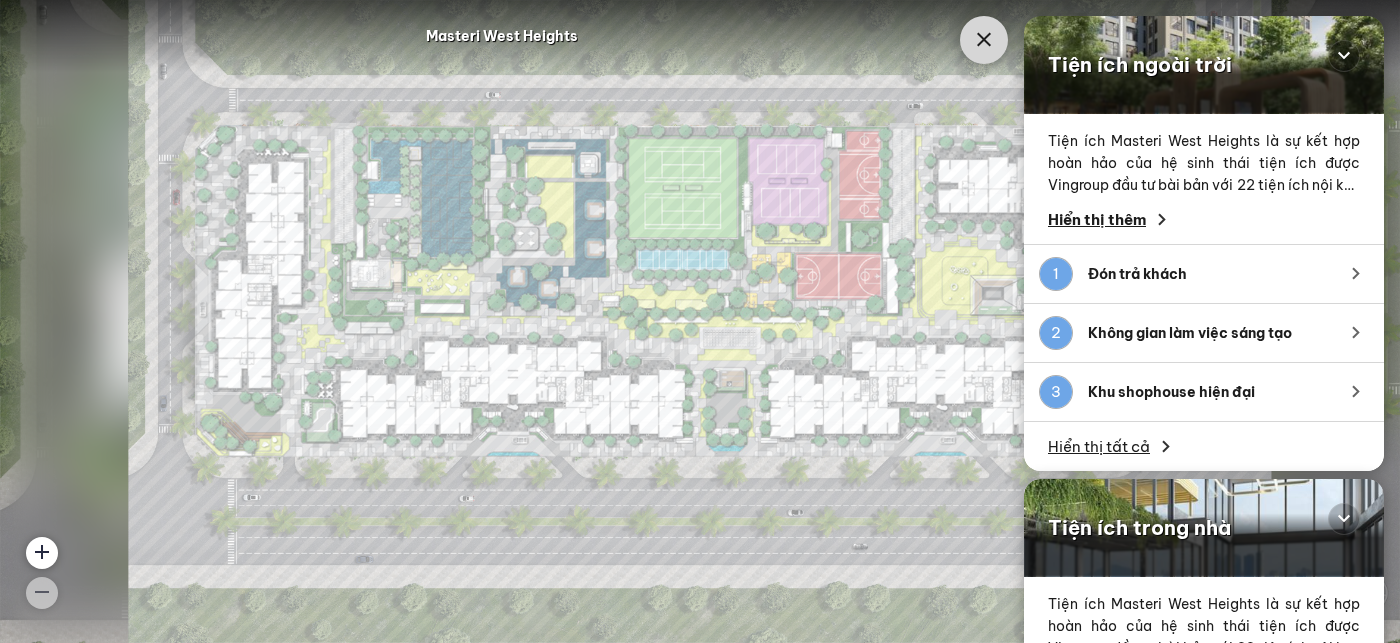 scroll, scrollTop: 0, scrollLeft: 0, axis: both 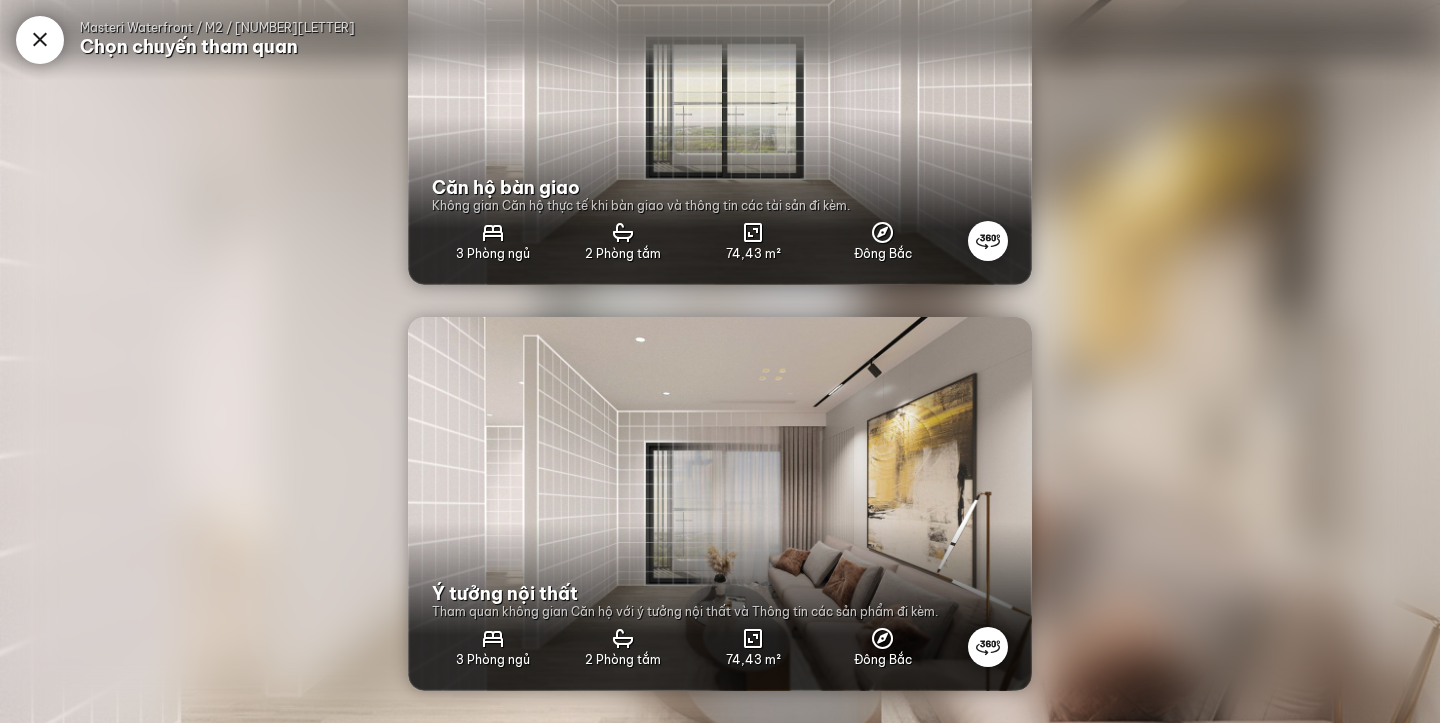 click at bounding box center [720, 504] 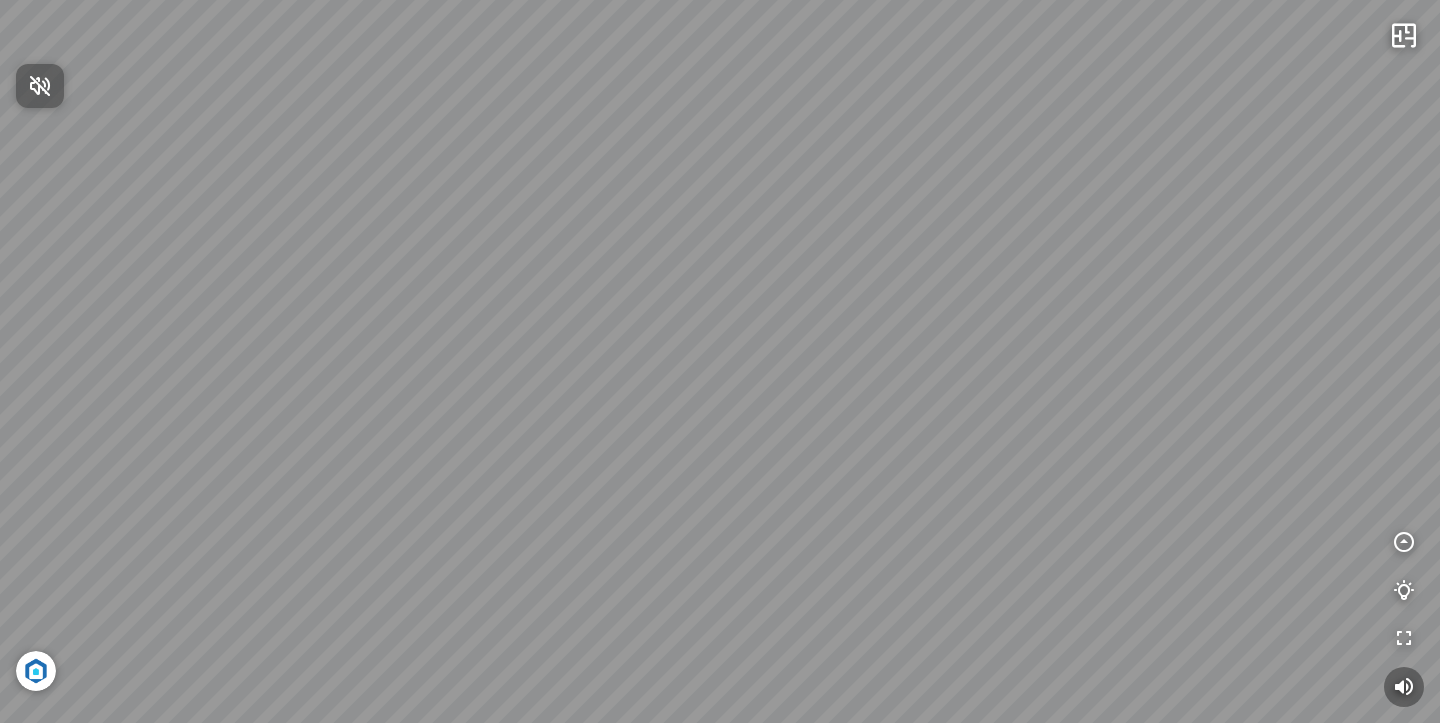 scroll, scrollTop: 0, scrollLeft: 0, axis: both 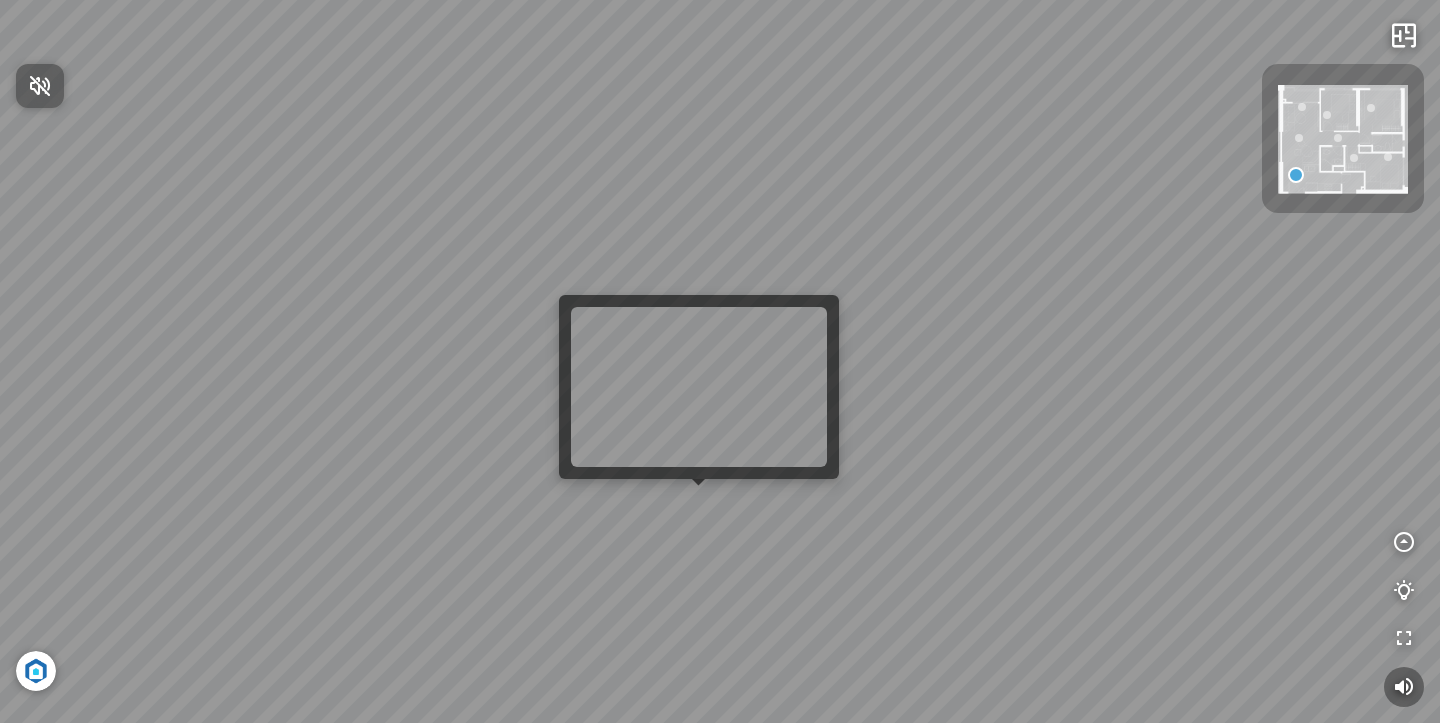 click at bounding box center (720, 361) 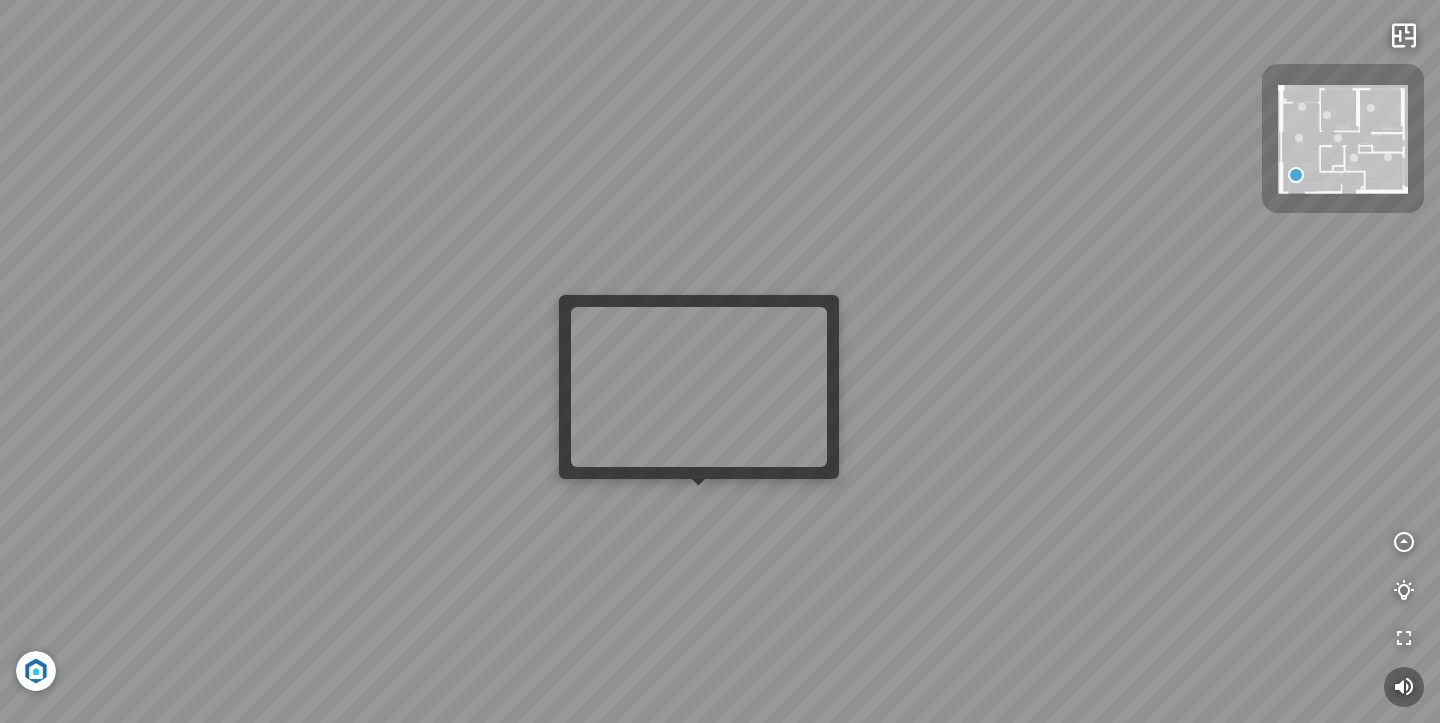 click at bounding box center (720, 361) 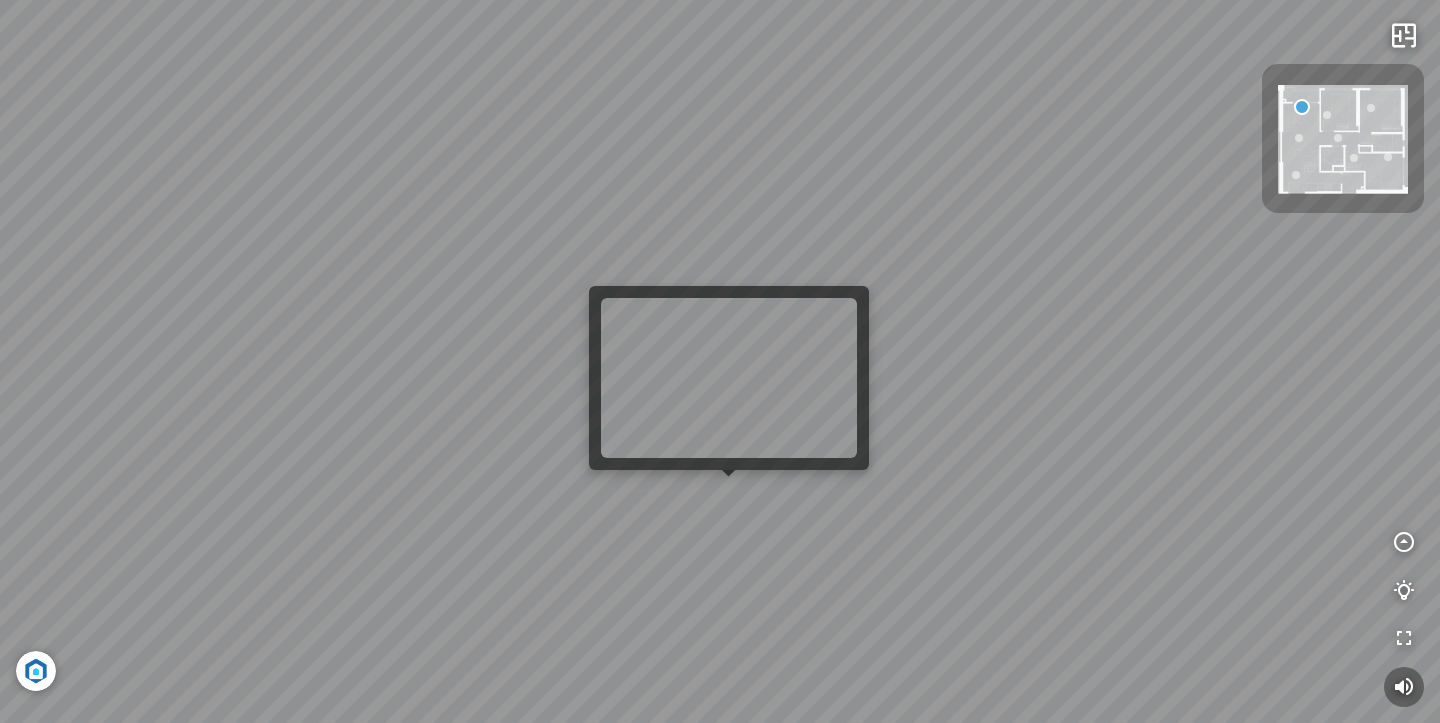 click at bounding box center (720, 361) 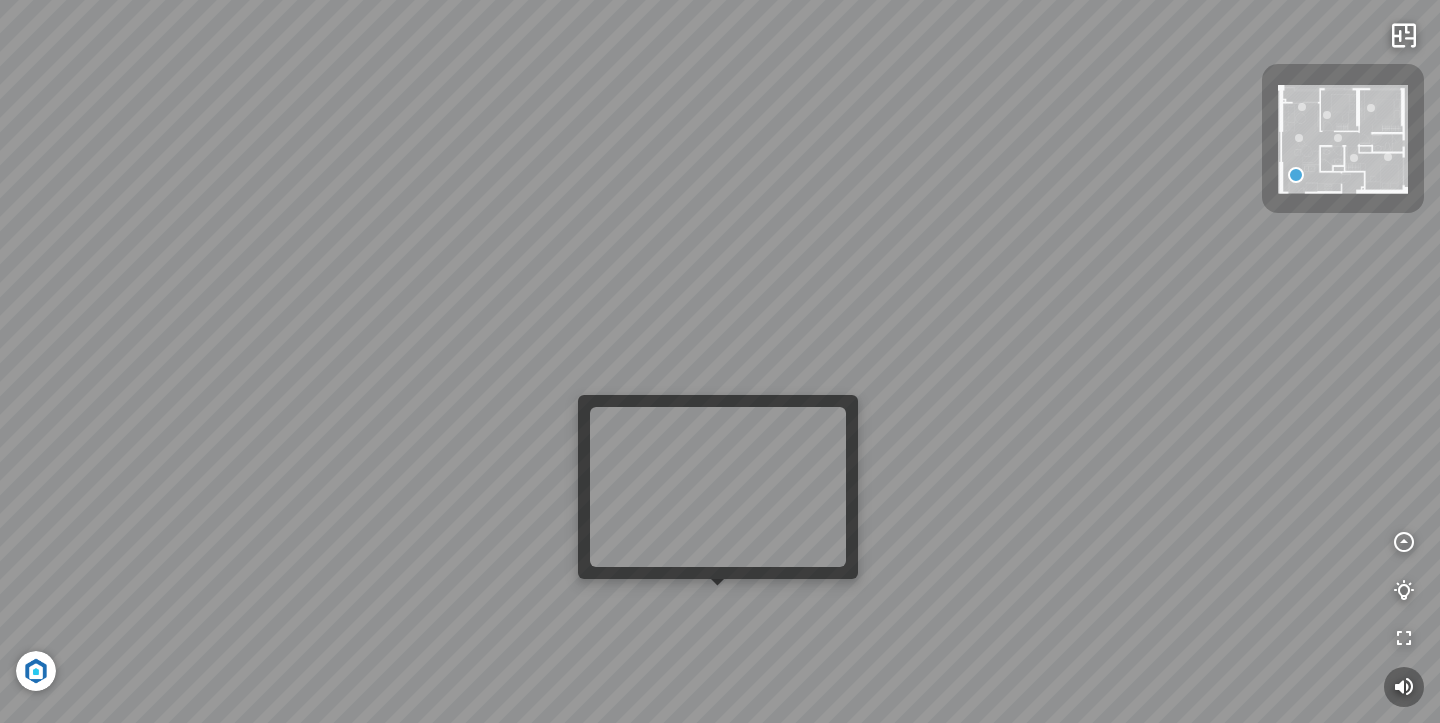 click at bounding box center [720, 361] 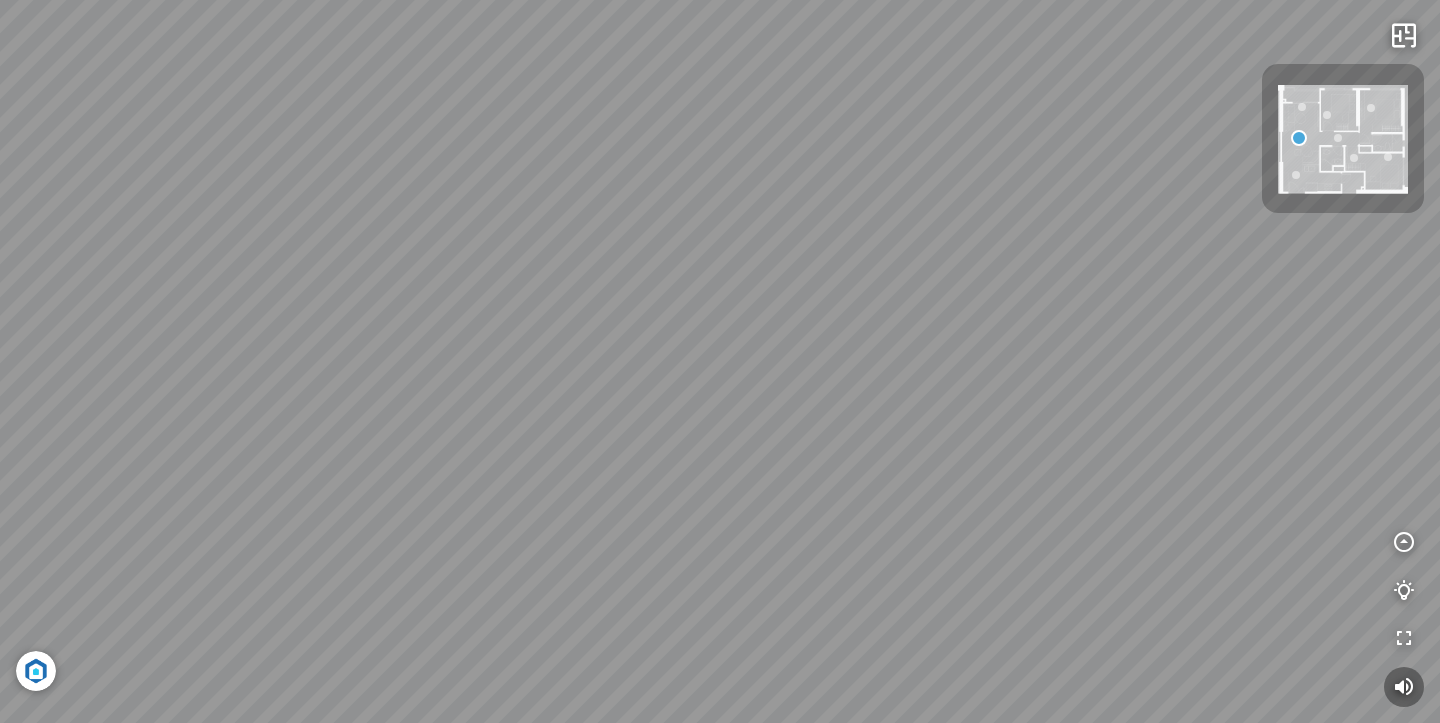 drag, startPoint x: 532, startPoint y: 574, endPoint x: 638, endPoint y: 574, distance: 106 